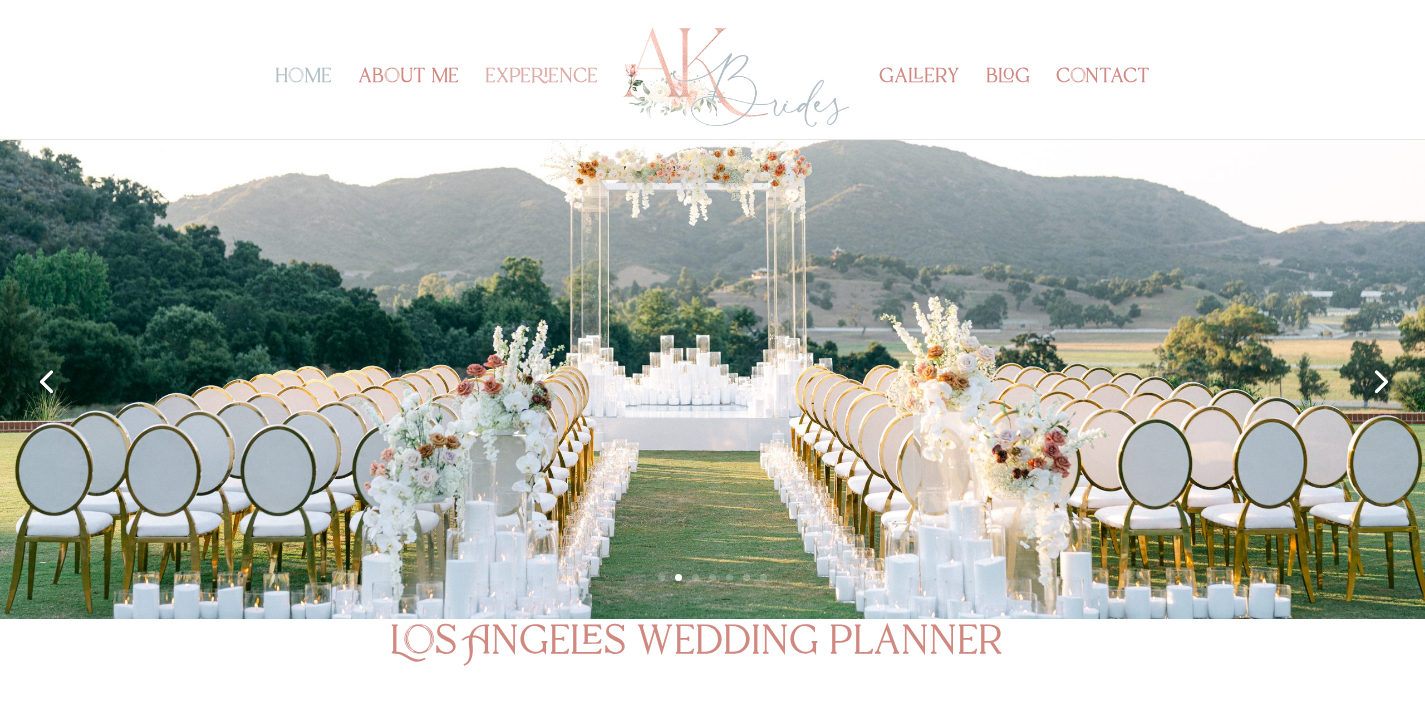 scroll, scrollTop: 0, scrollLeft: 0, axis: both 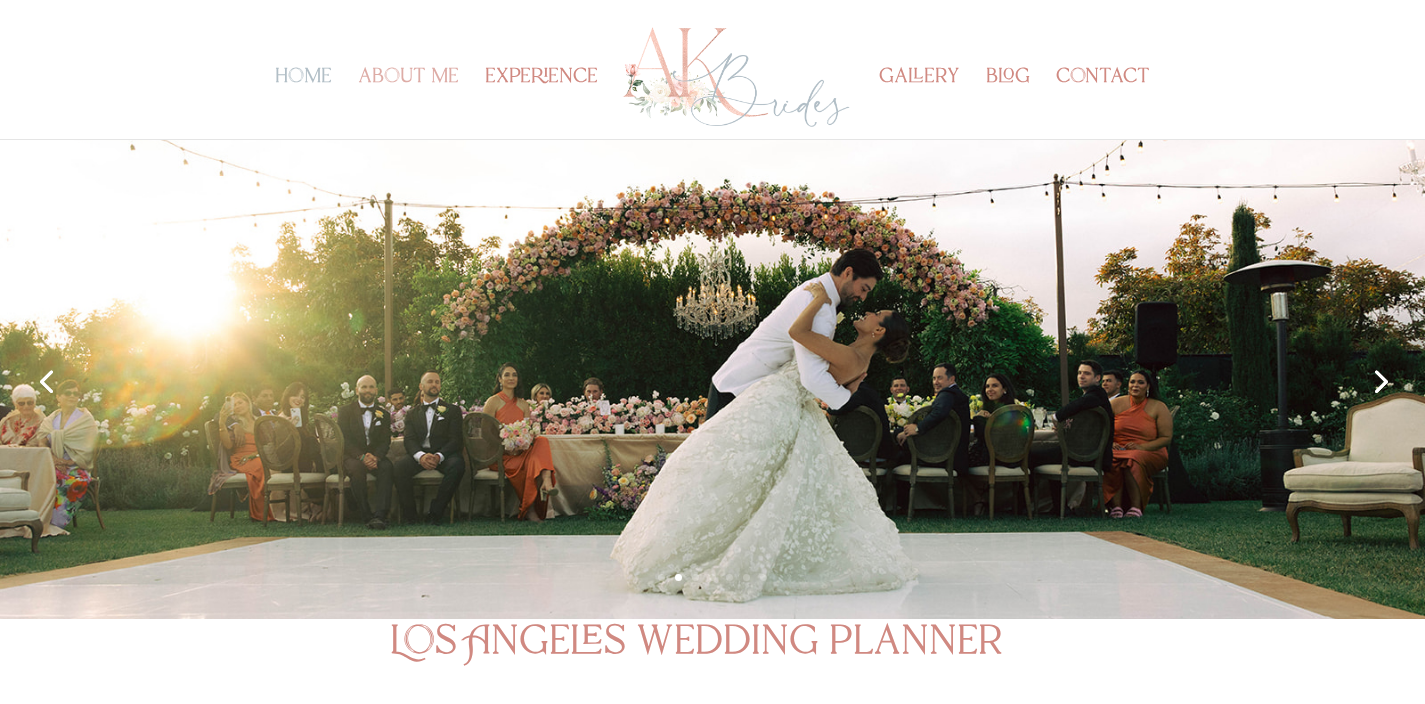 click on "about me" at bounding box center [408, 104] 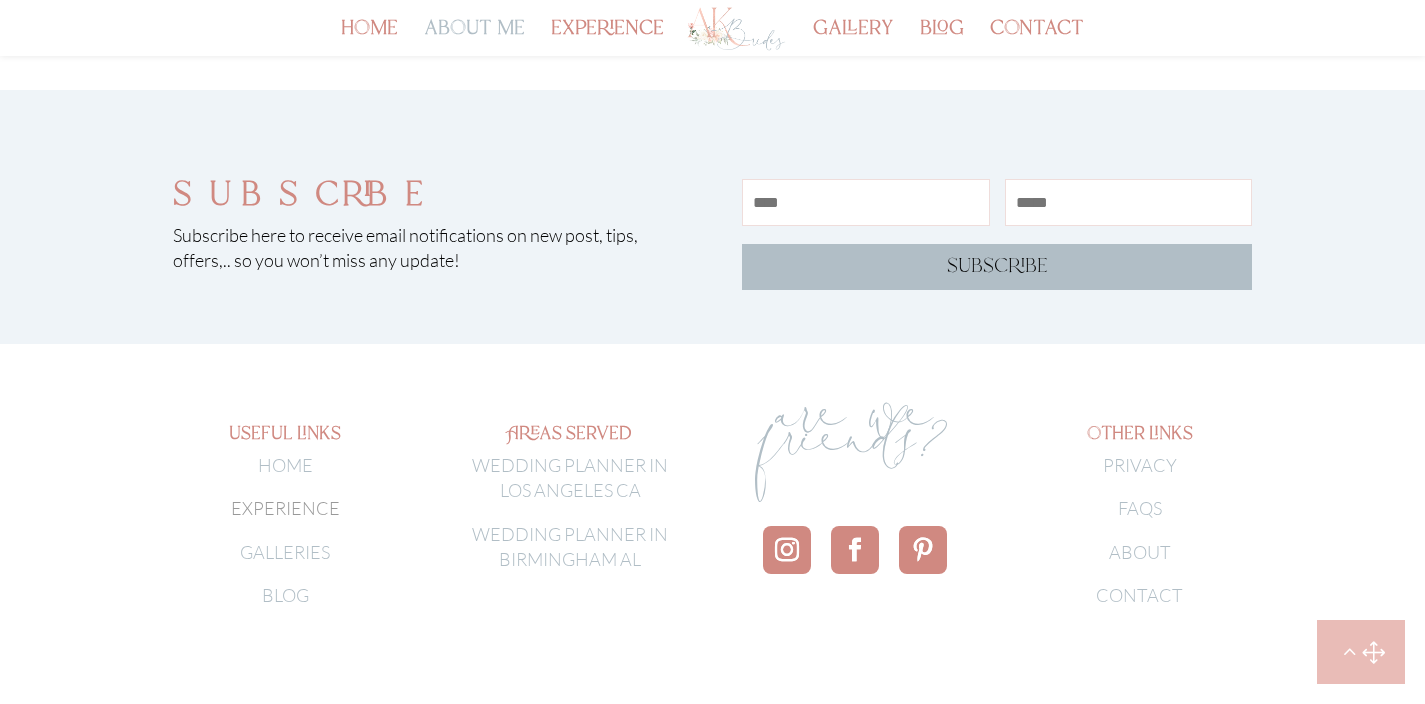 scroll, scrollTop: 3650, scrollLeft: 0, axis: vertical 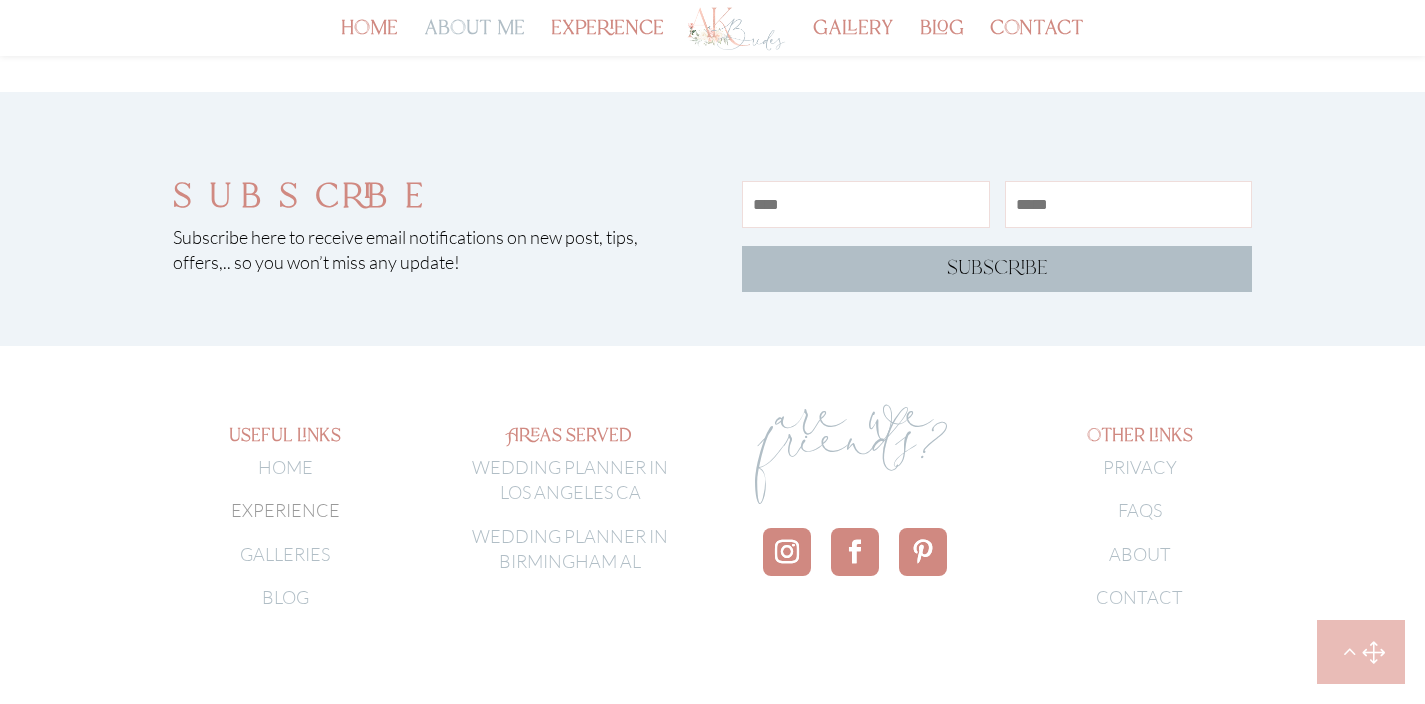 click on "GALLERIES" at bounding box center [285, 554] 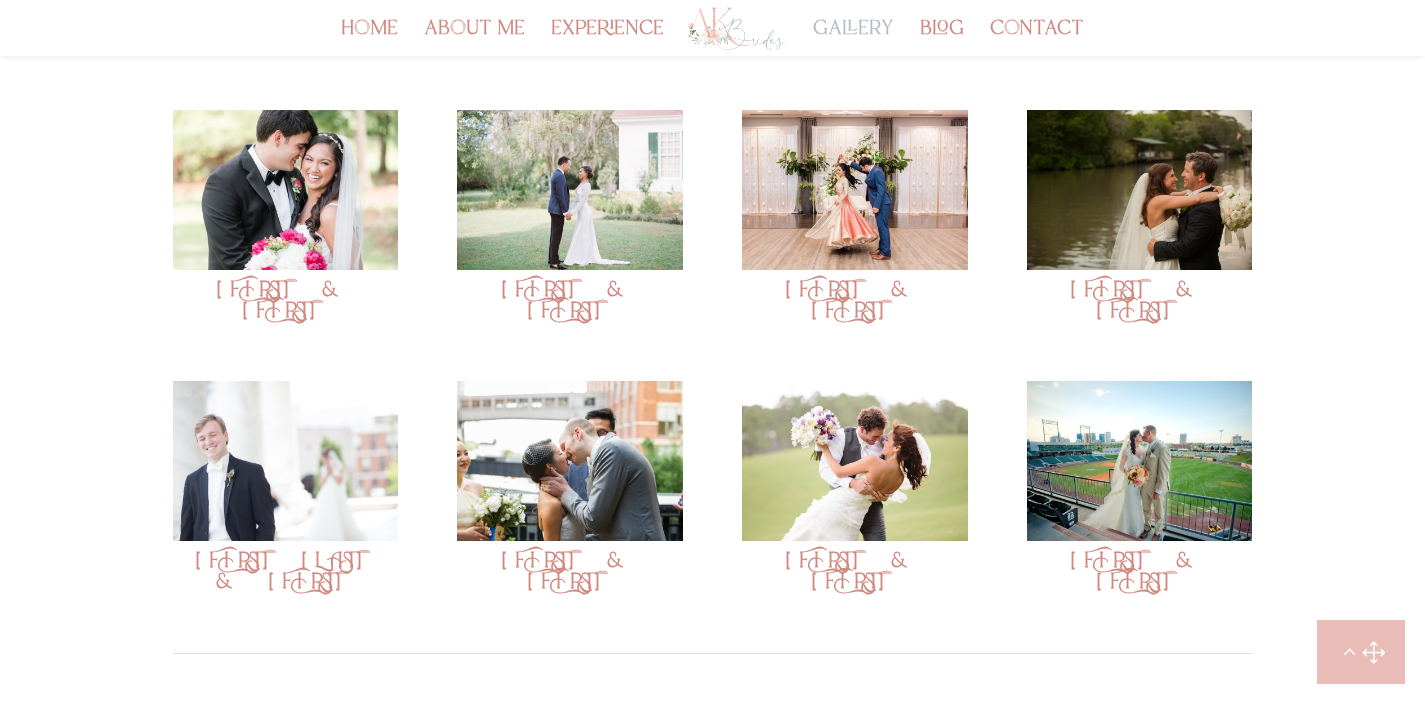 scroll, scrollTop: 855, scrollLeft: 0, axis: vertical 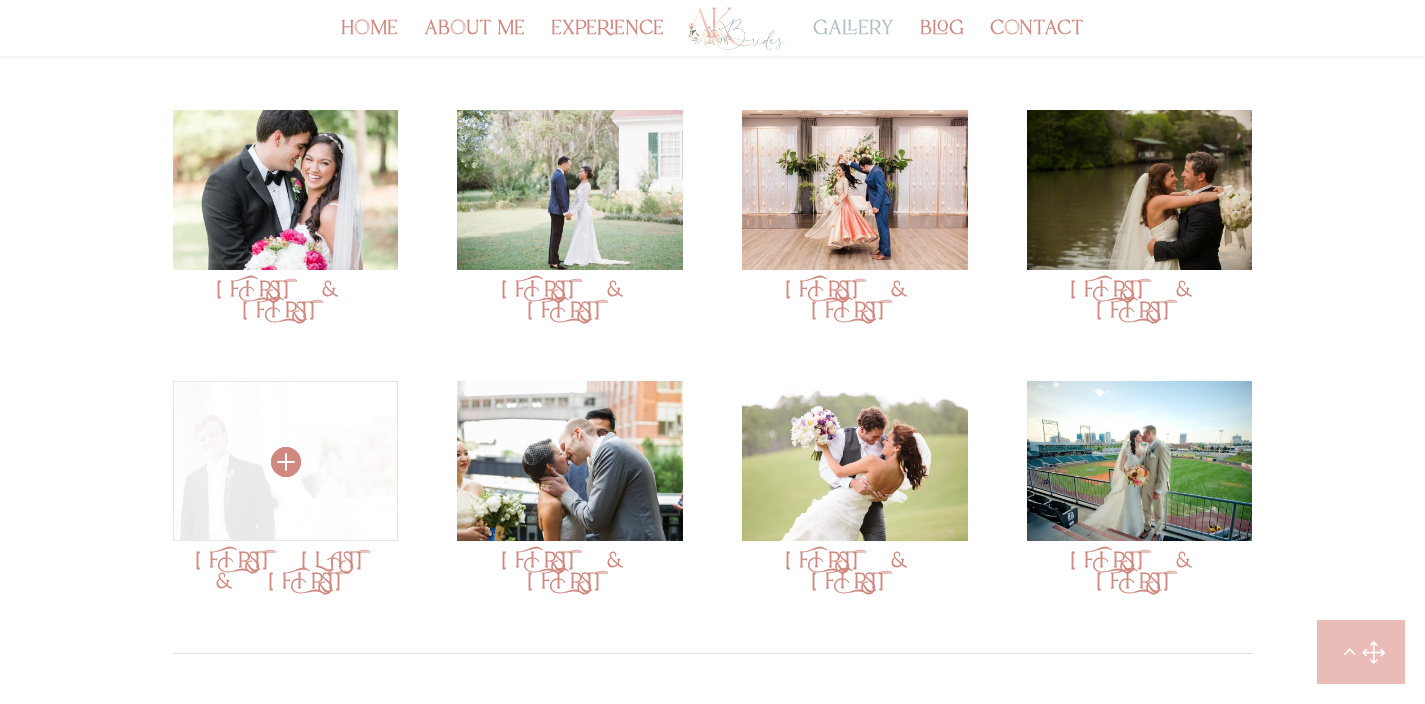 click at bounding box center (285, 461) 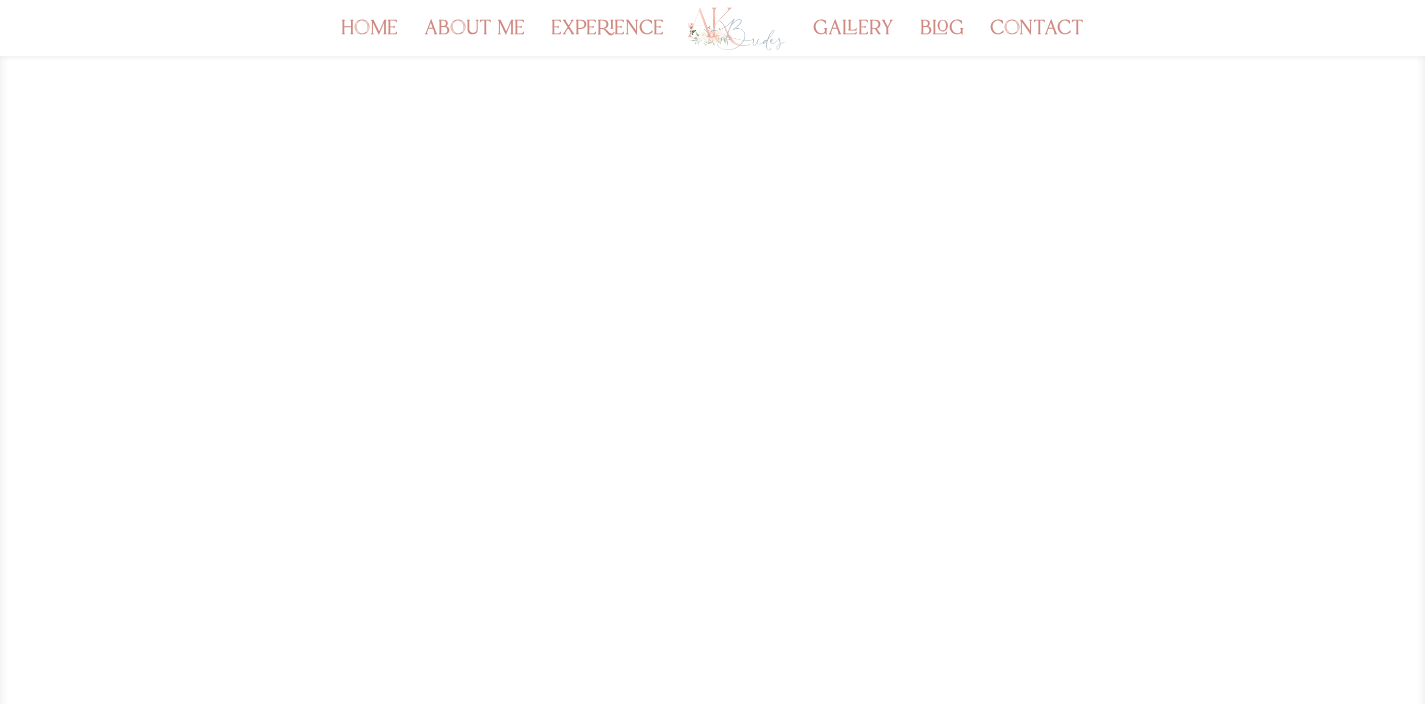 scroll, scrollTop: 507, scrollLeft: 0, axis: vertical 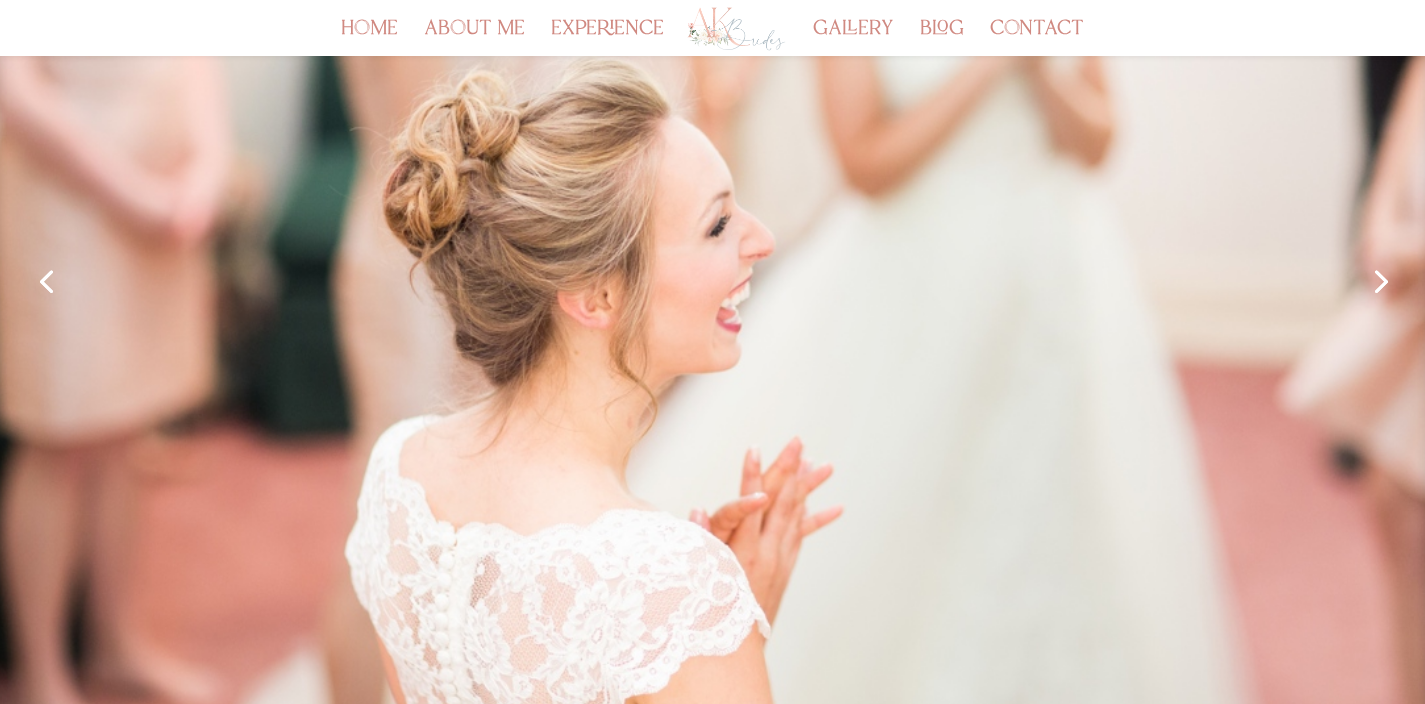 click on "Next" at bounding box center [1379, 280] 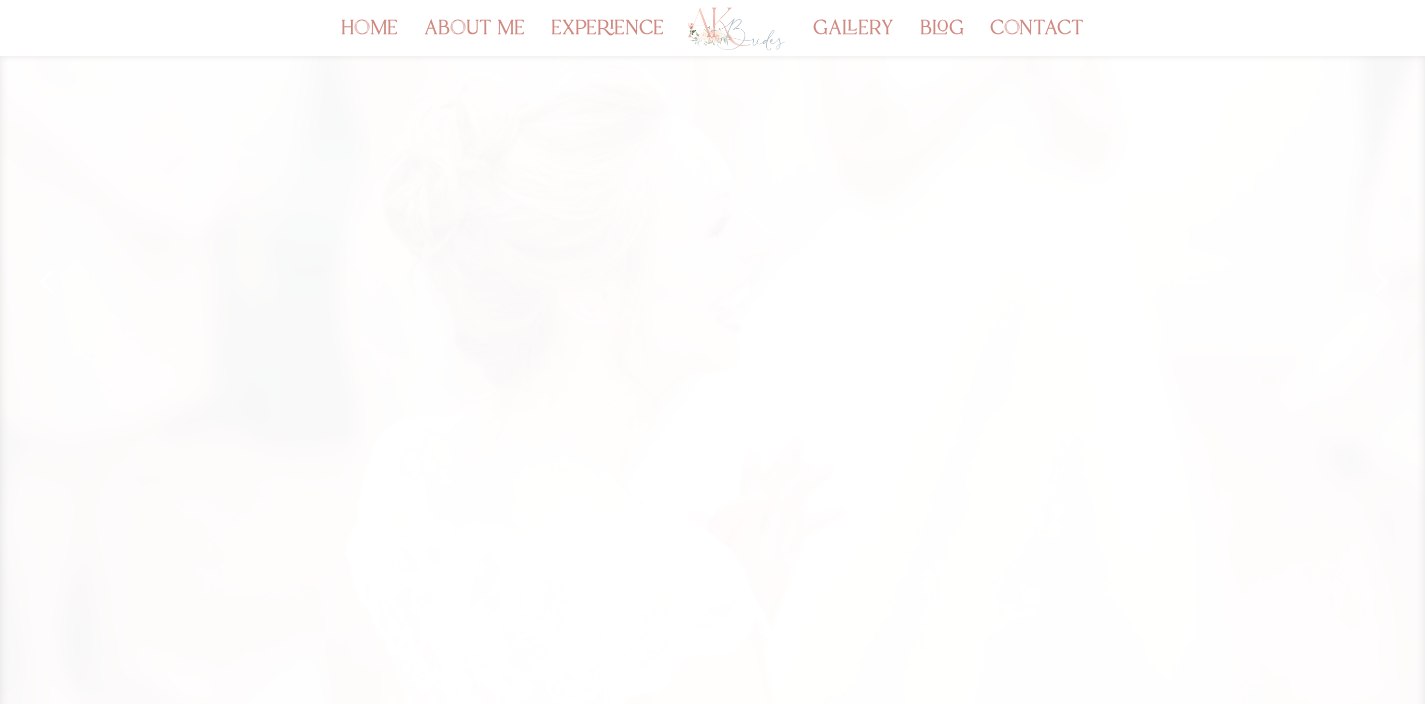 click on "Next" at bounding box center [1379, 280] 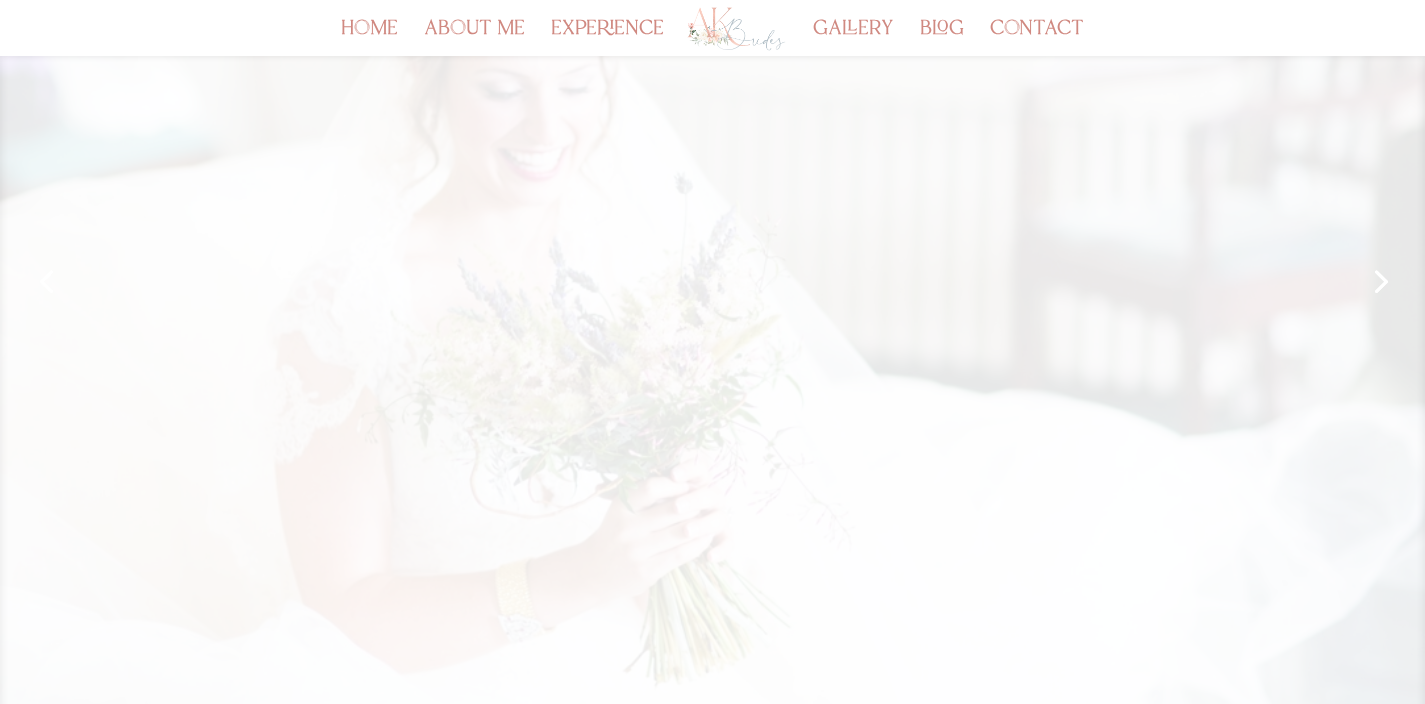 click on "Next" at bounding box center [1379, 280] 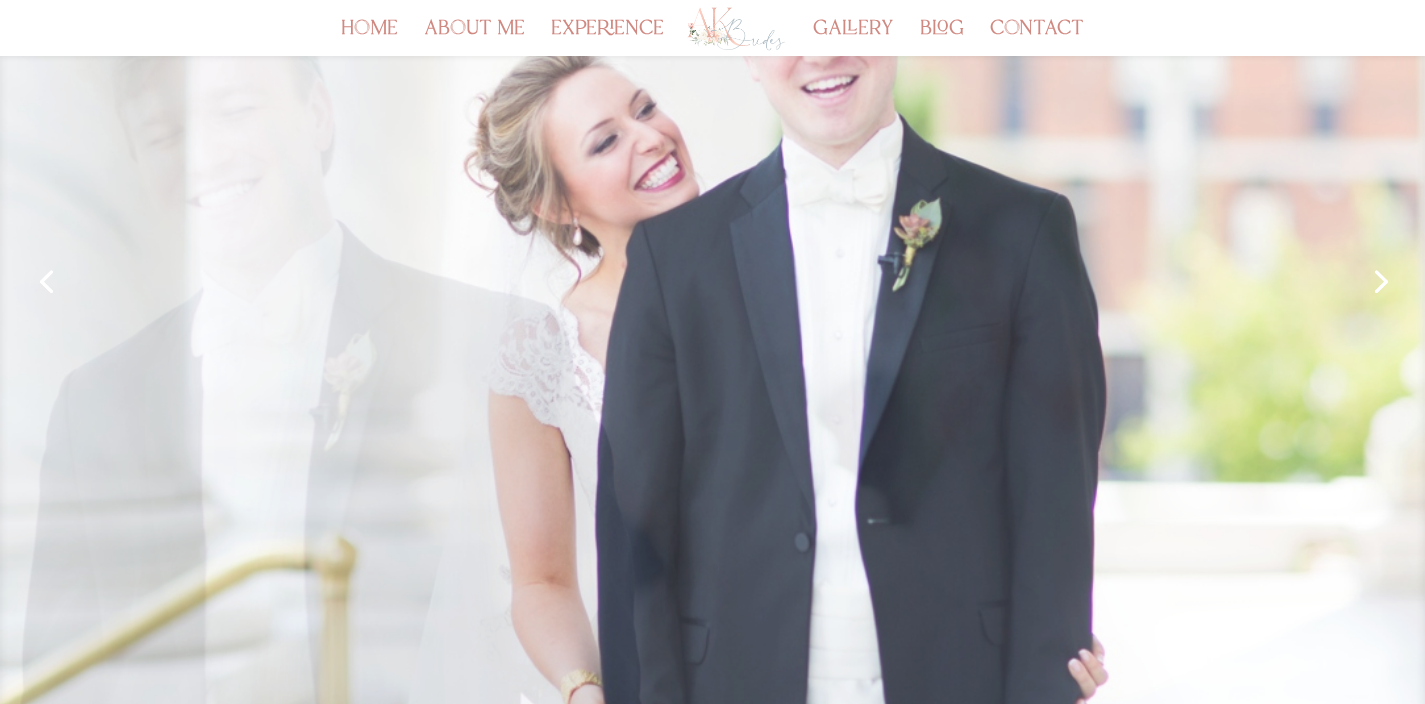 click on "Next" at bounding box center [1379, 280] 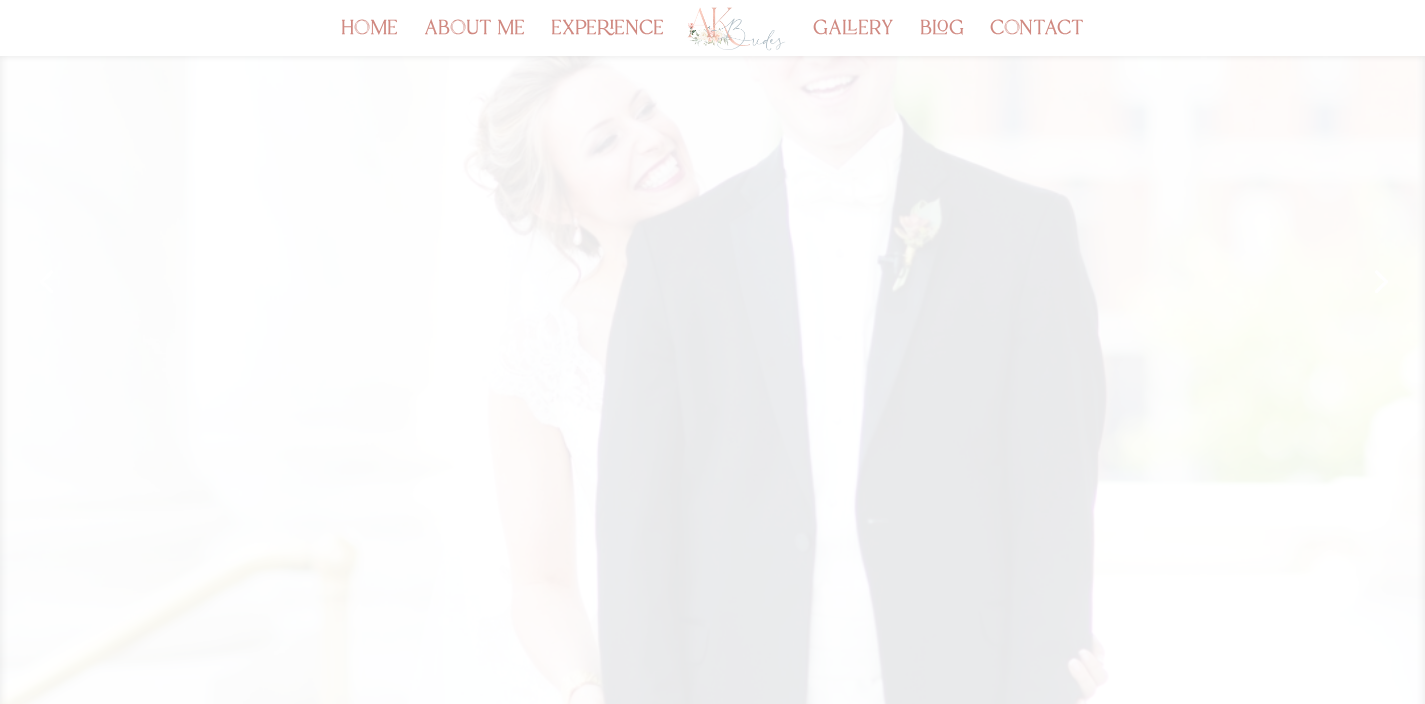 click on "Next" at bounding box center [1379, 280] 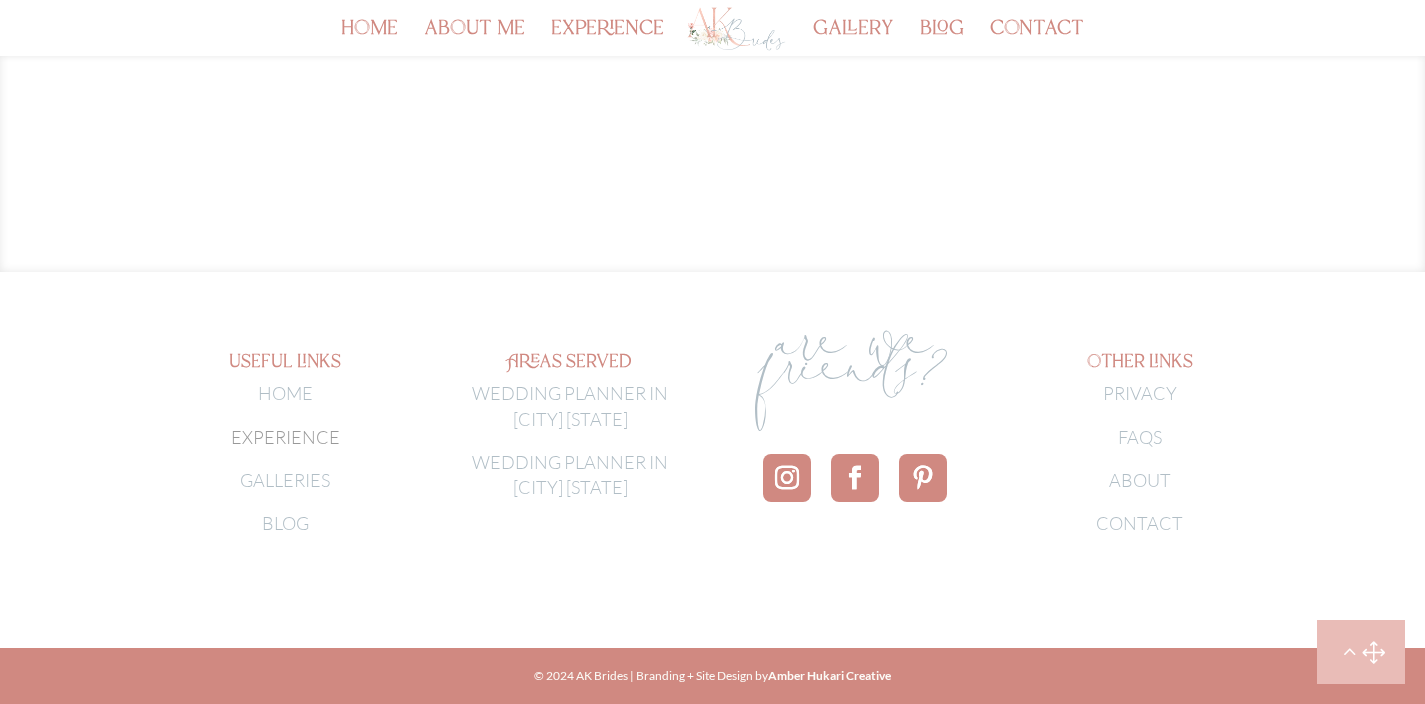 scroll, scrollTop: 1040, scrollLeft: 0, axis: vertical 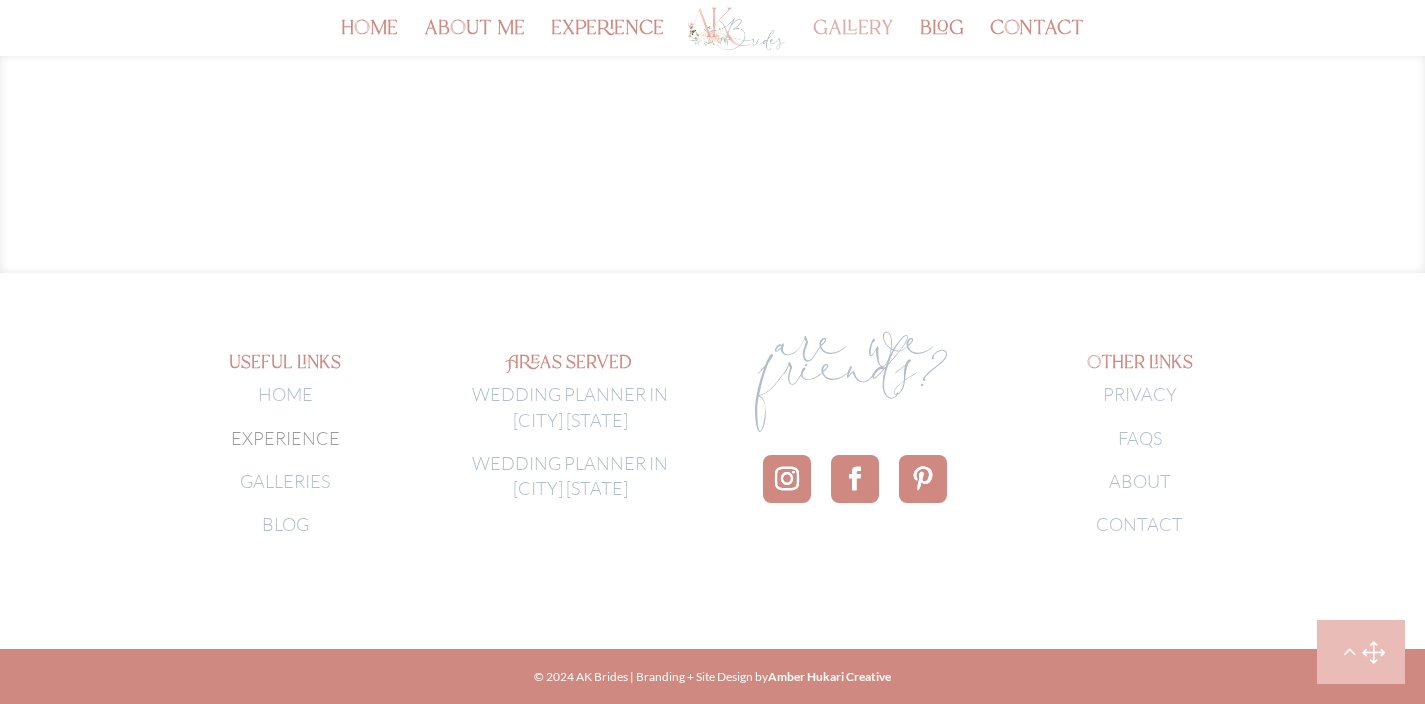 click on "gallery" at bounding box center (853, 39) 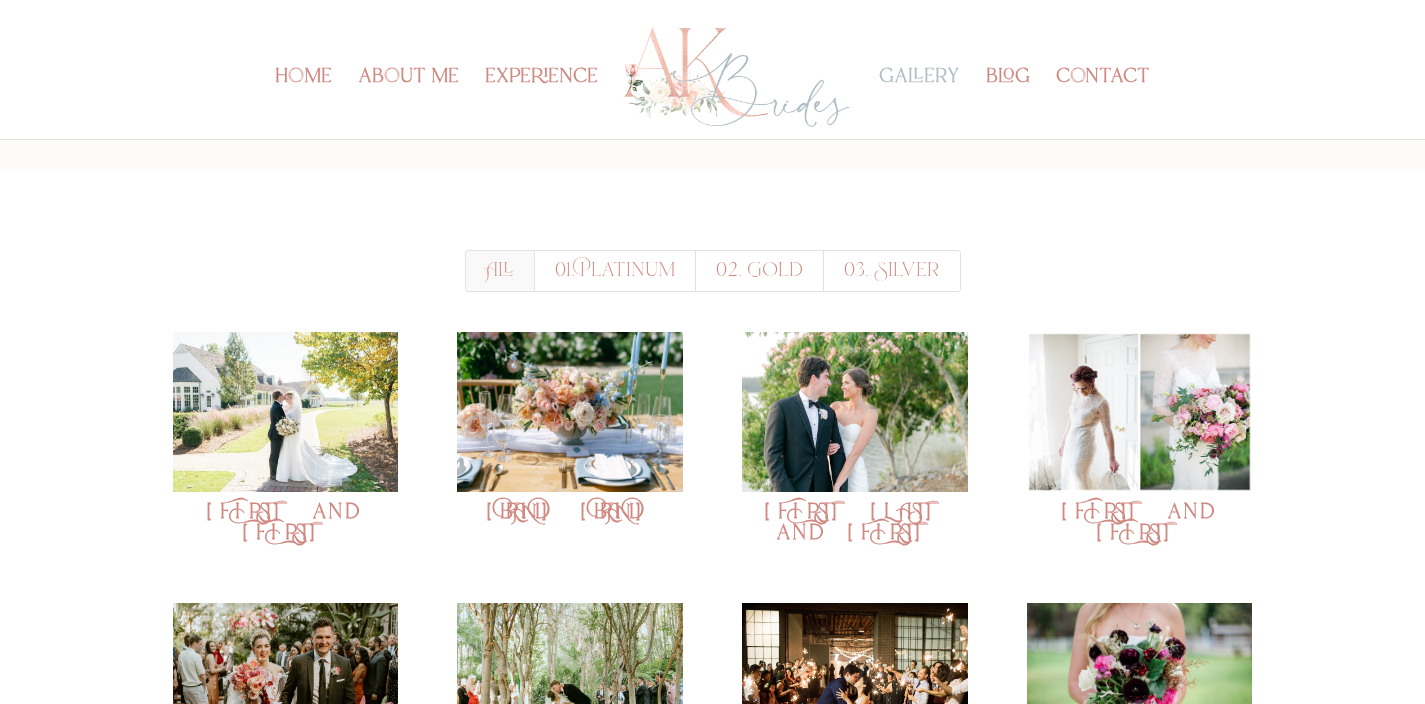 scroll, scrollTop: 179, scrollLeft: 0, axis: vertical 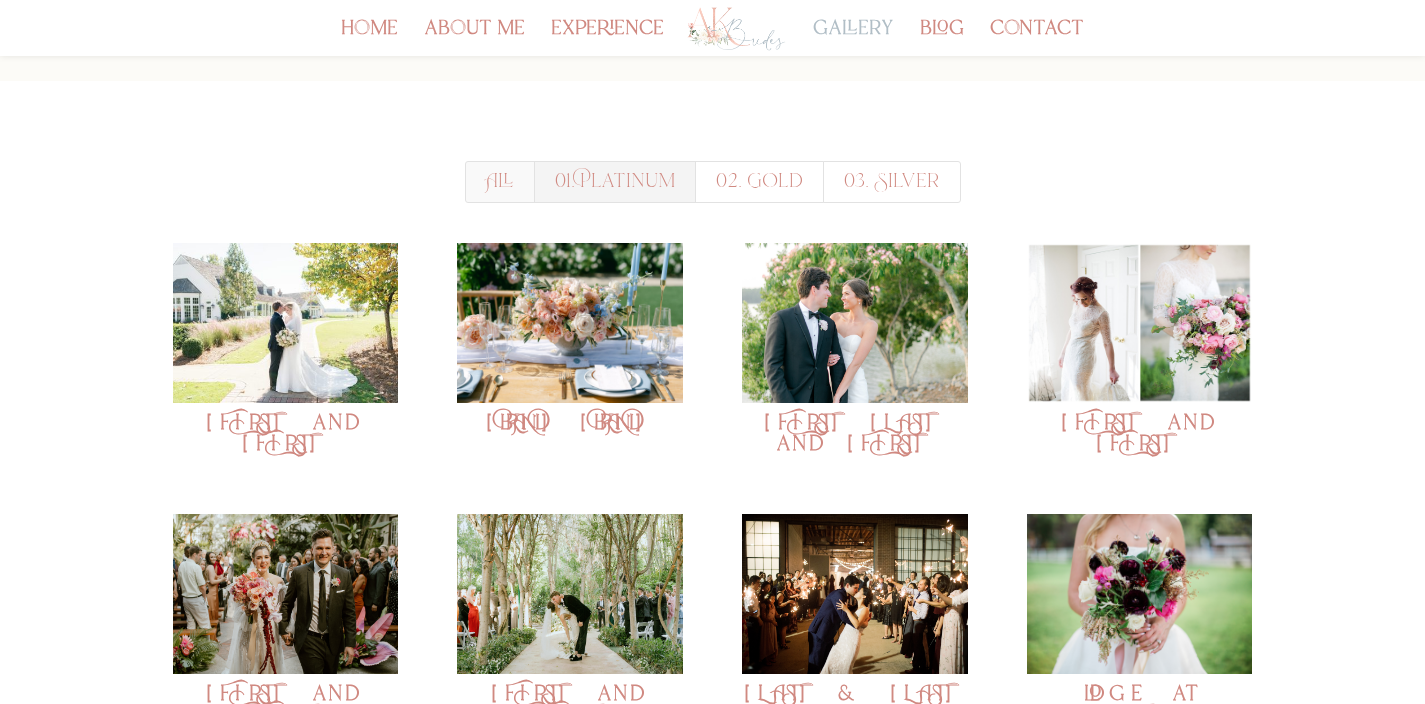 click on "01. Platinum" at bounding box center (500, 182) 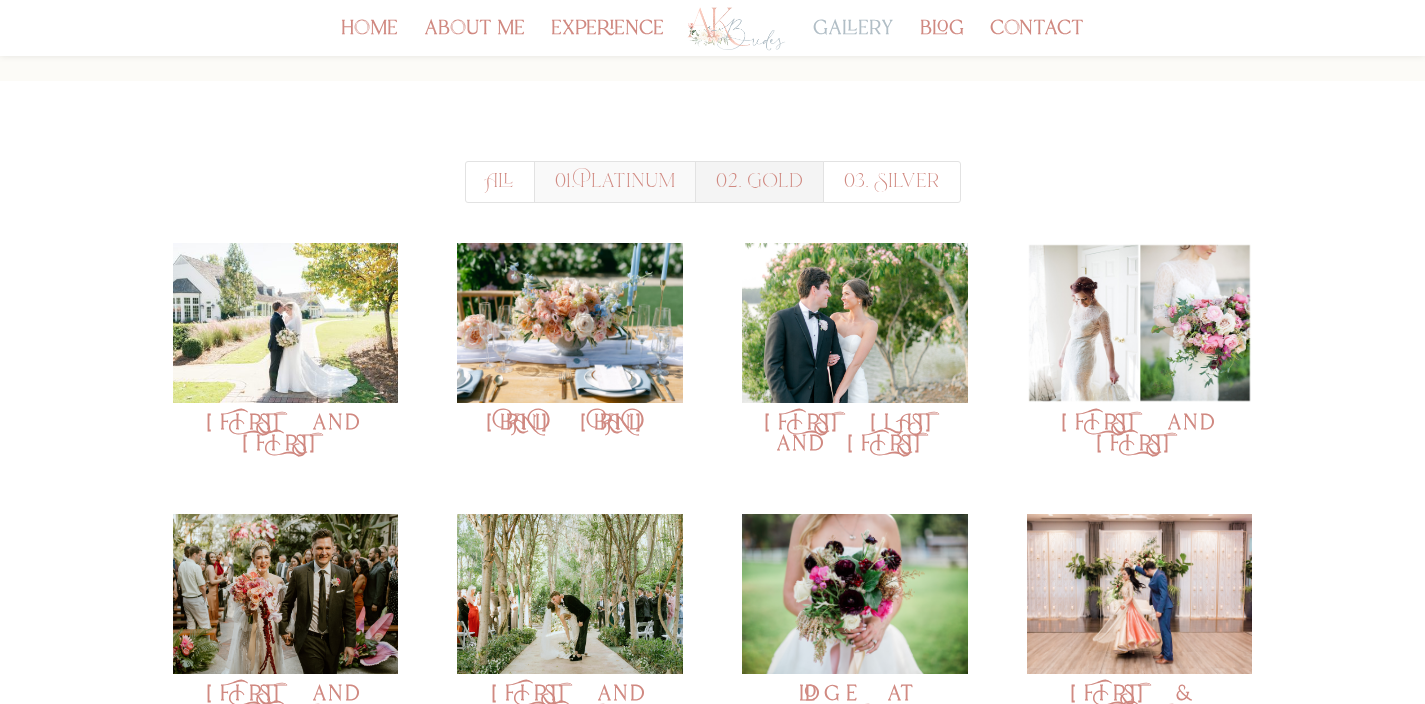 click on "02. Gold" at bounding box center [500, 182] 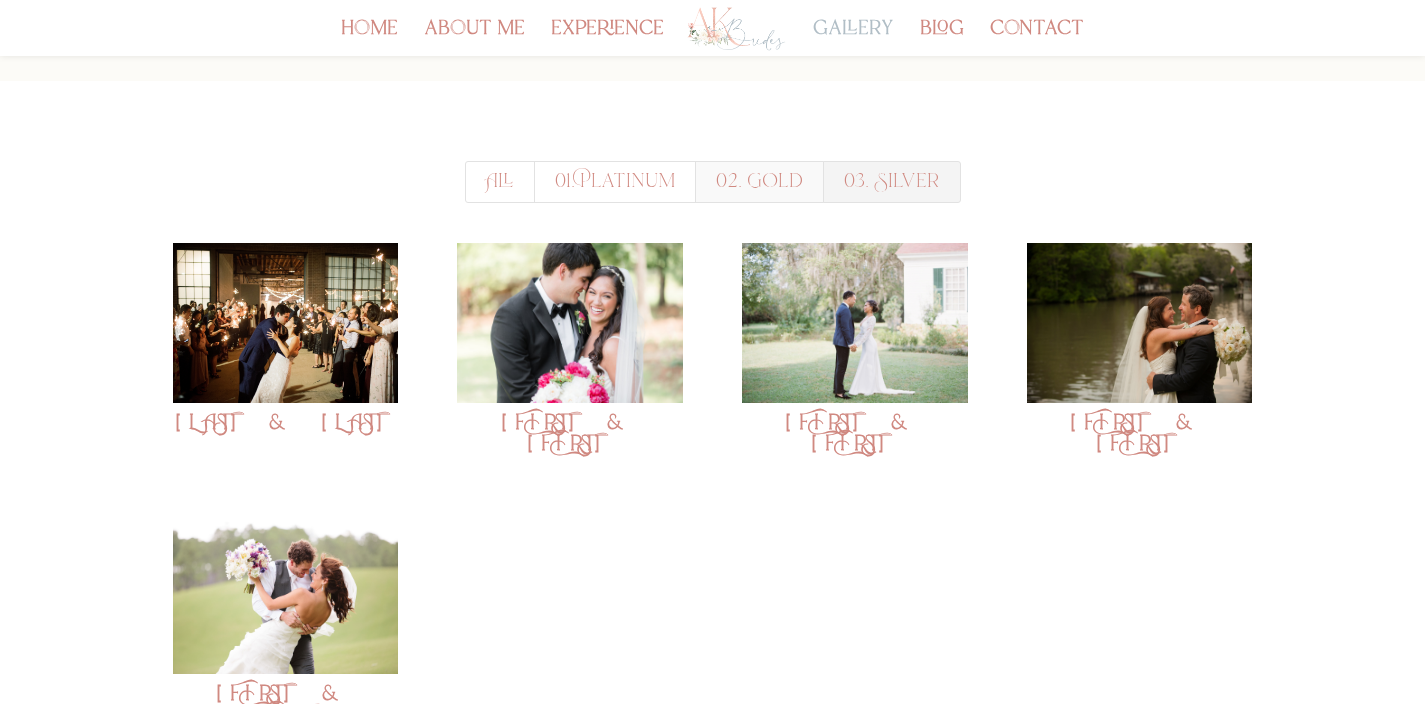 click on "03. Silver" at bounding box center [500, 182] 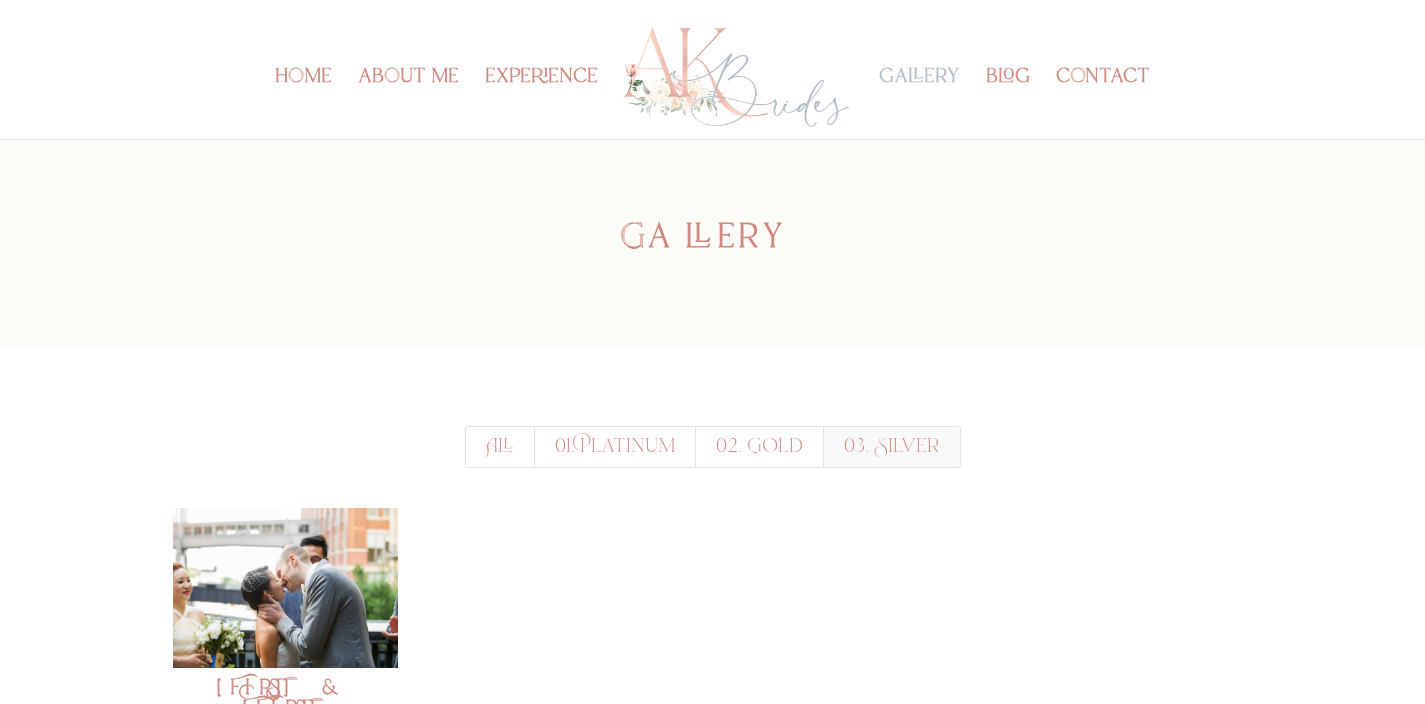 scroll, scrollTop: 0, scrollLeft: 0, axis: both 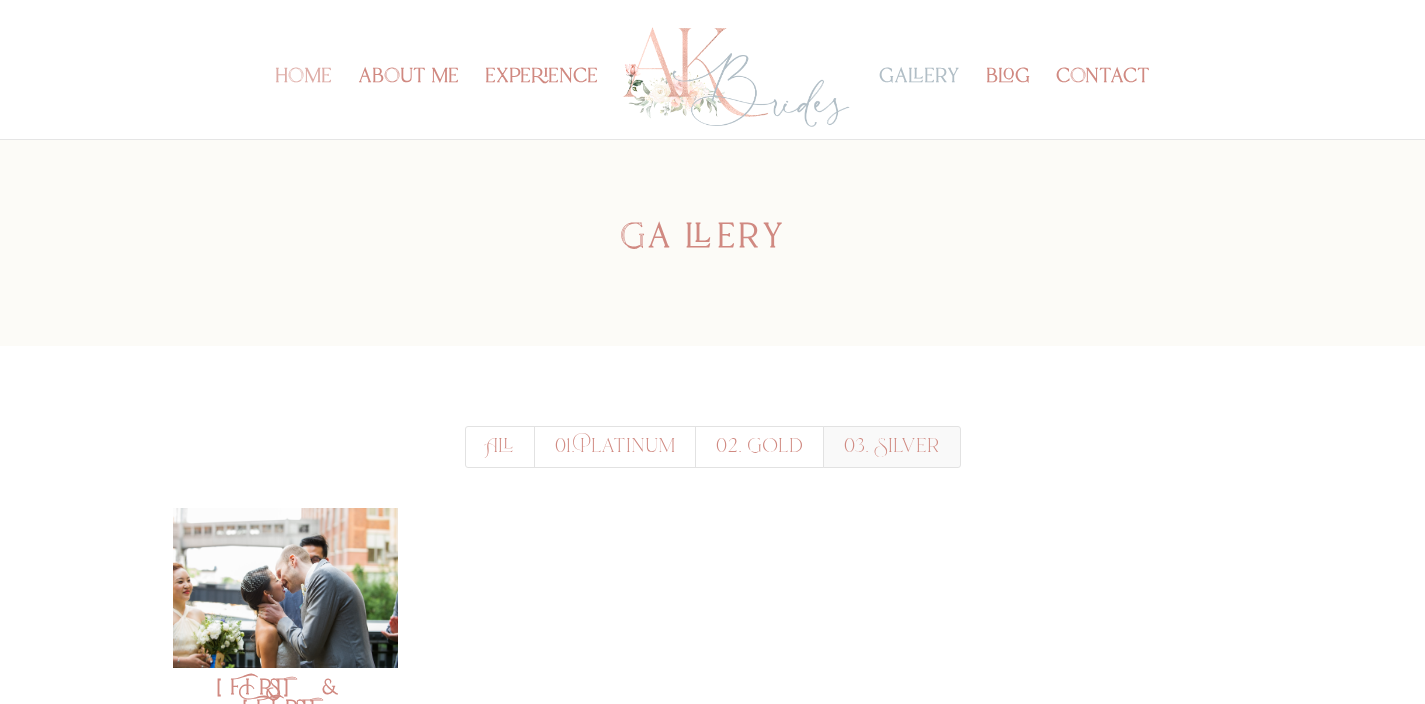 click on "home" at bounding box center [303, 104] 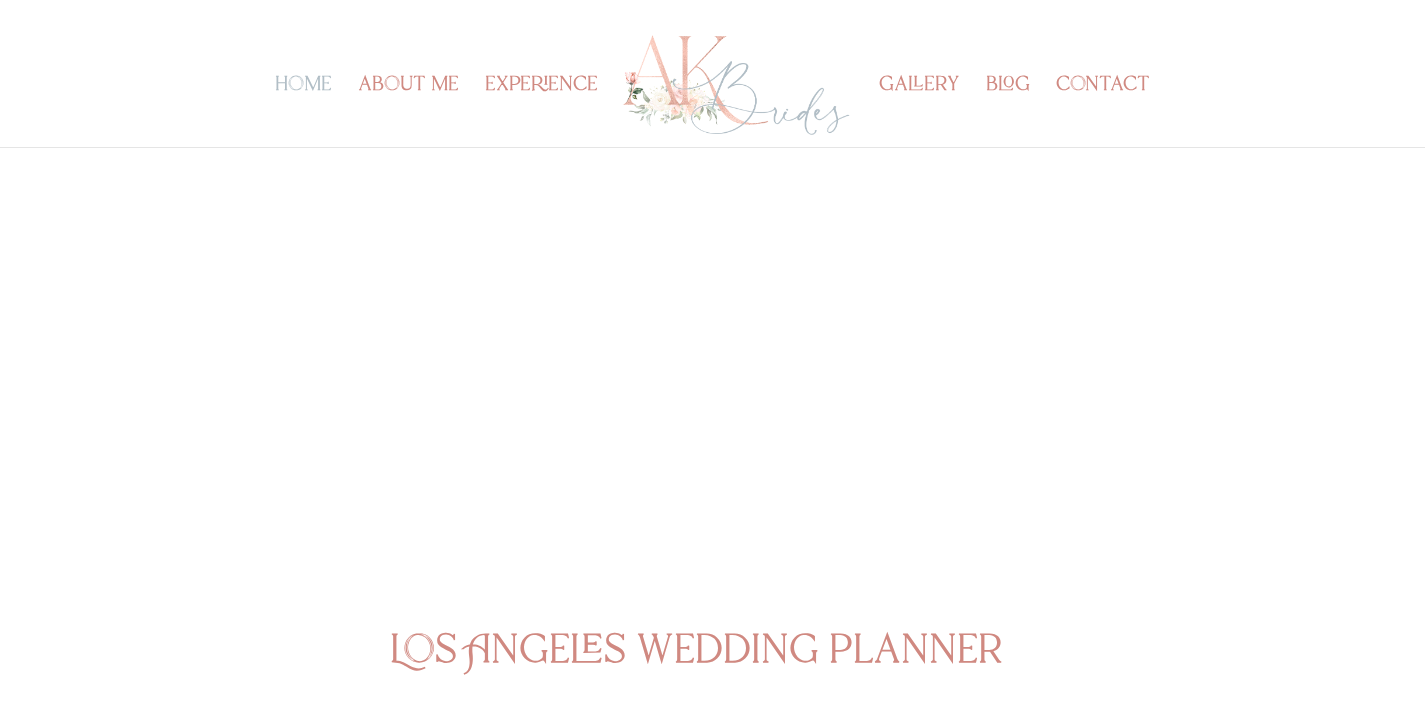 scroll, scrollTop: 0, scrollLeft: 0, axis: both 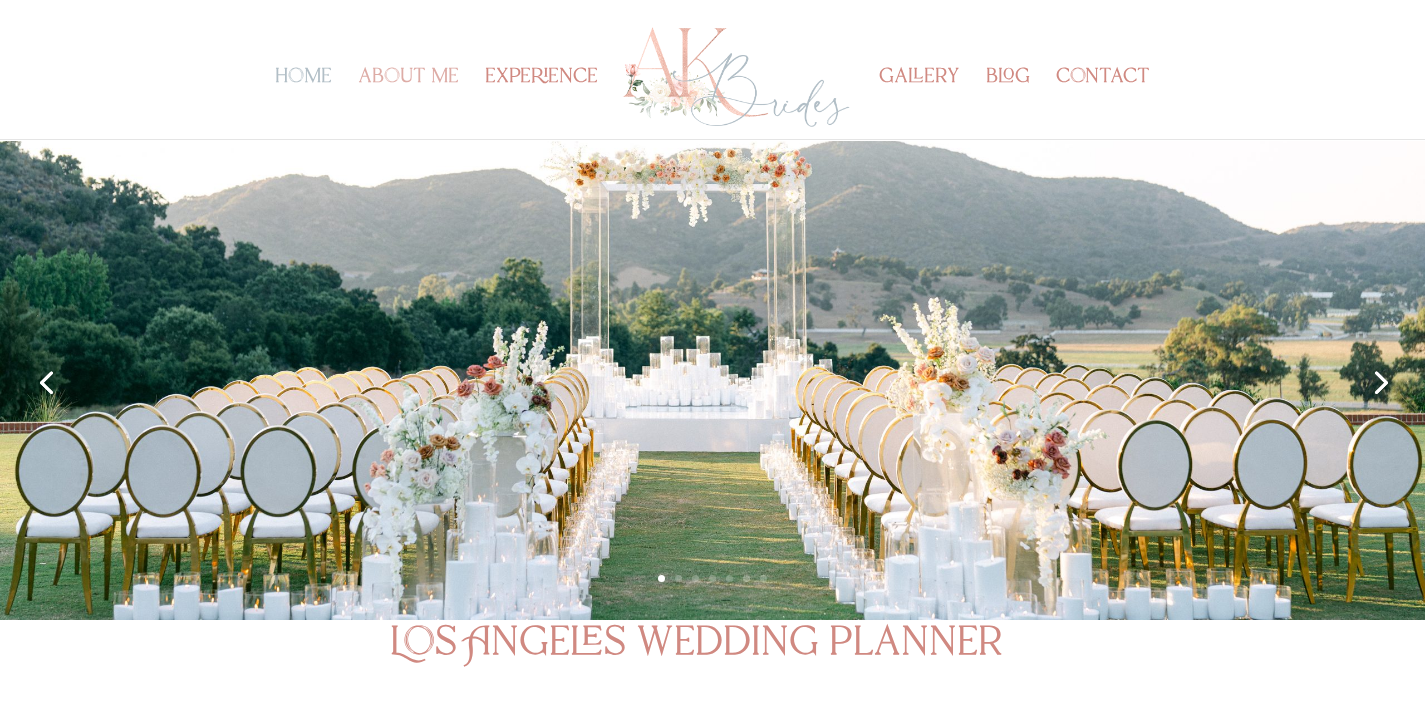 click on "about me" at bounding box center [408, 104] 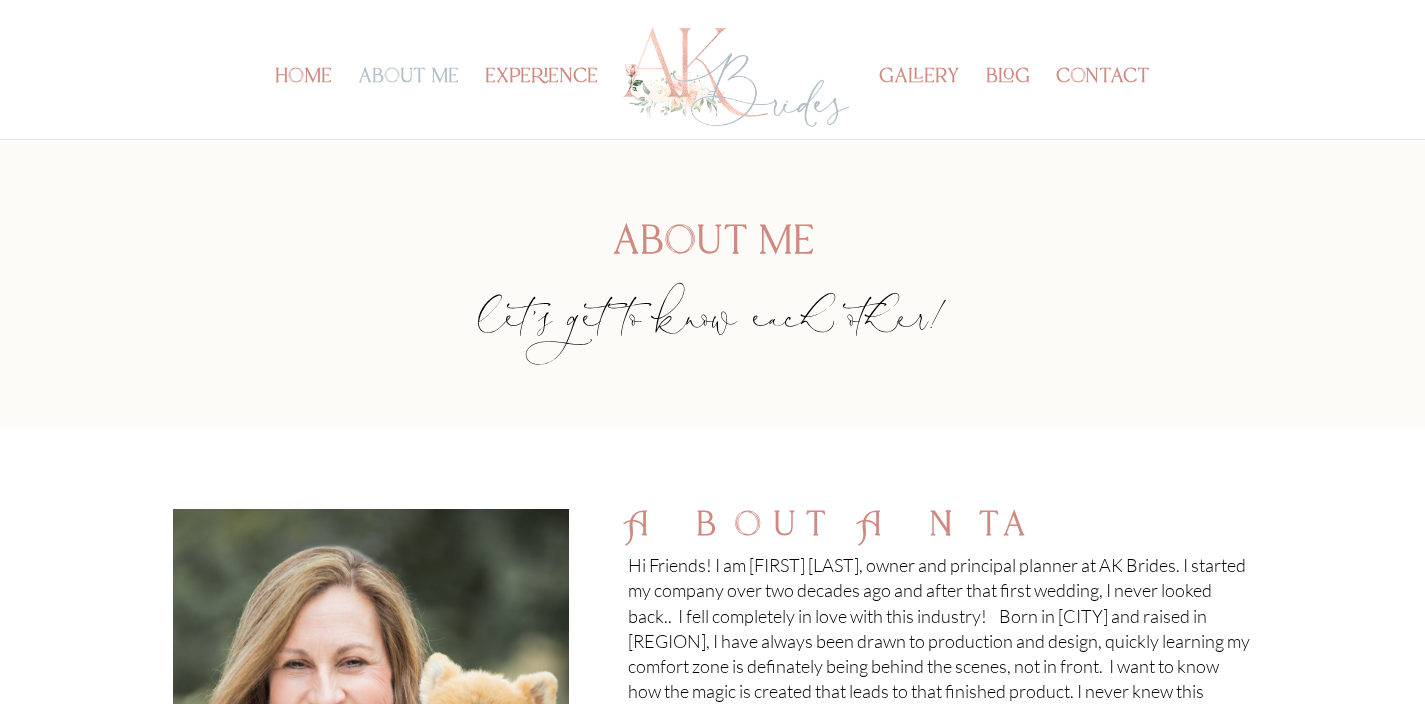 scroll, scrollTop: 0, scrollLeft: 0, axis: both 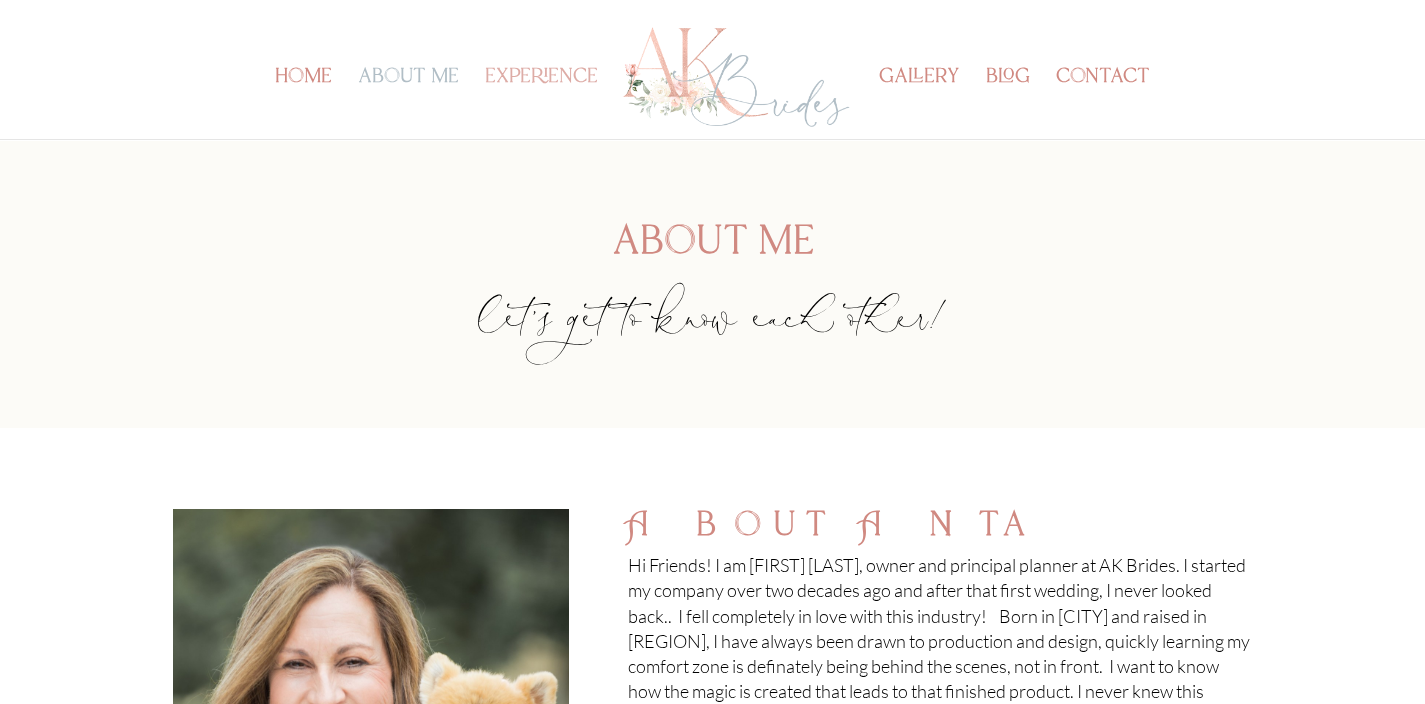 click on "experience" at bounding box center (541, 104) 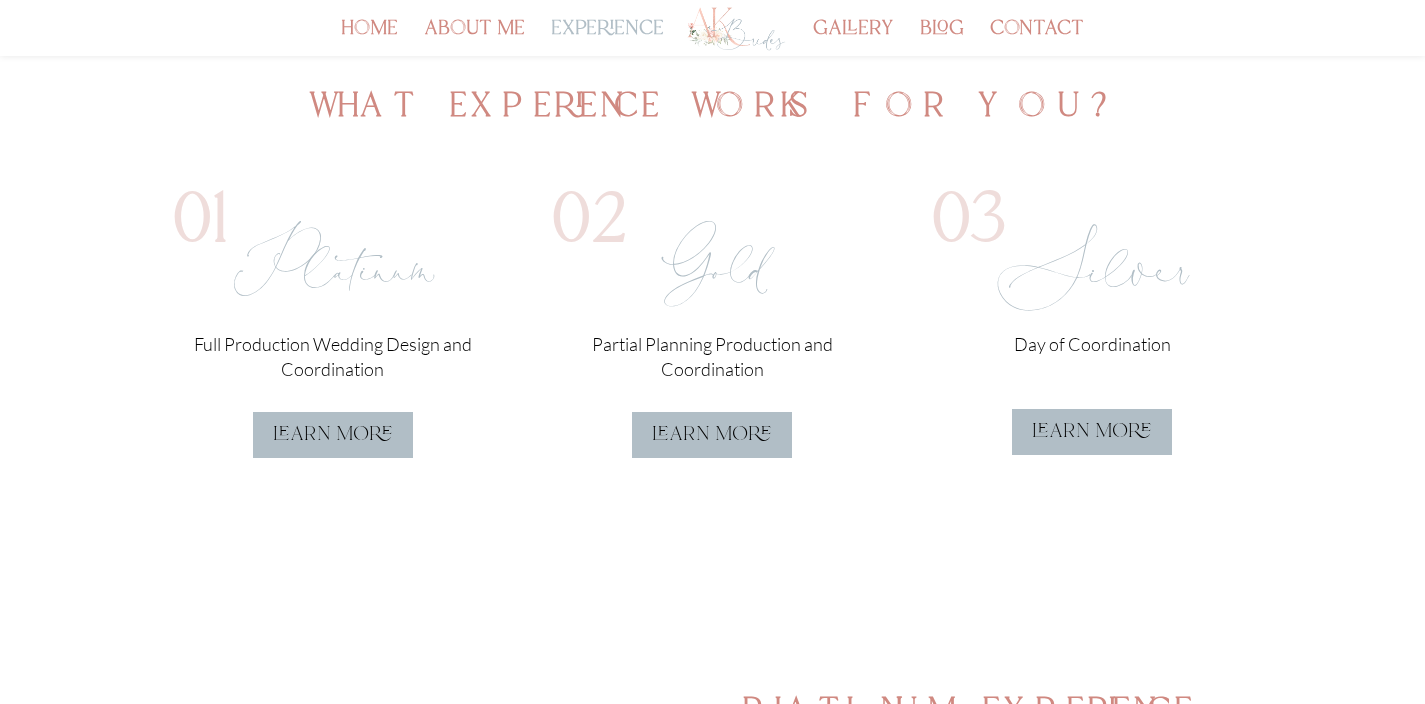 scroll, scrollTop: 546, scrollLeft: 0, axis: vertical 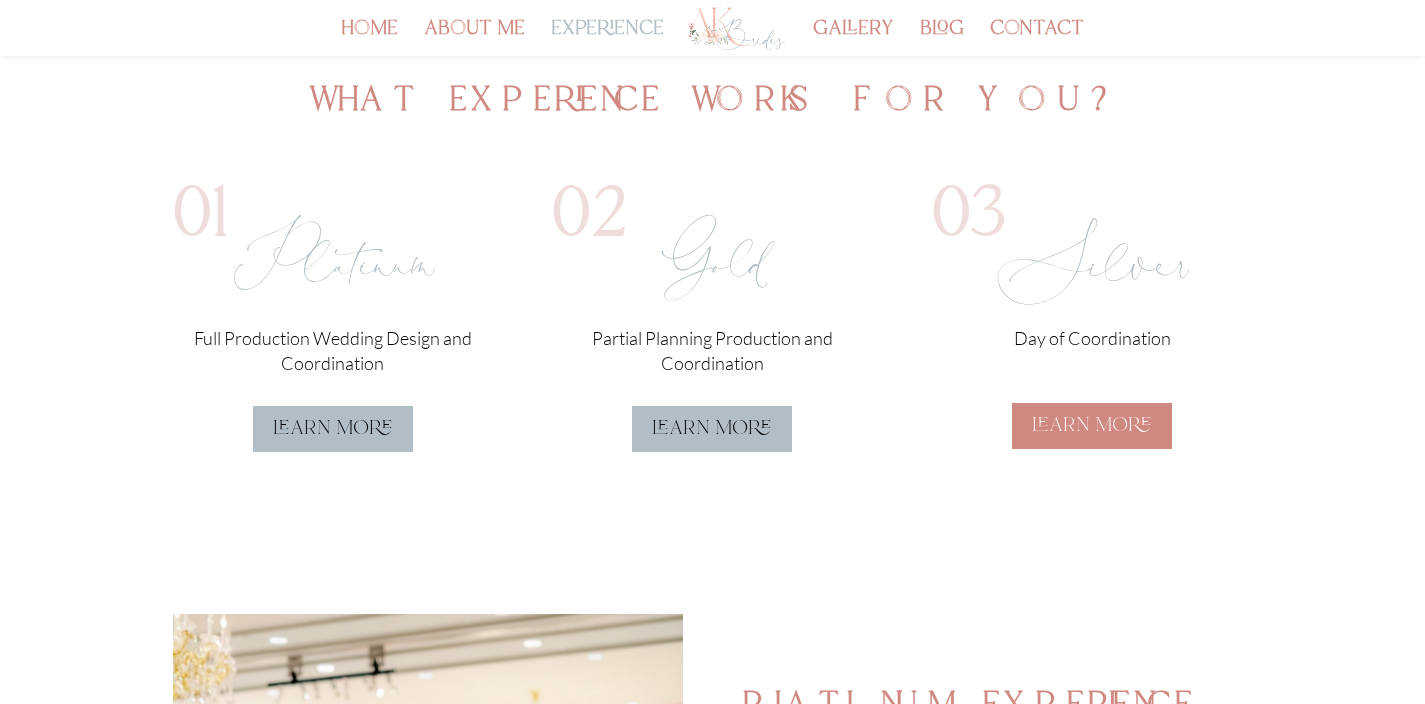 click on "learn more" at bounding box center [1092, 426] 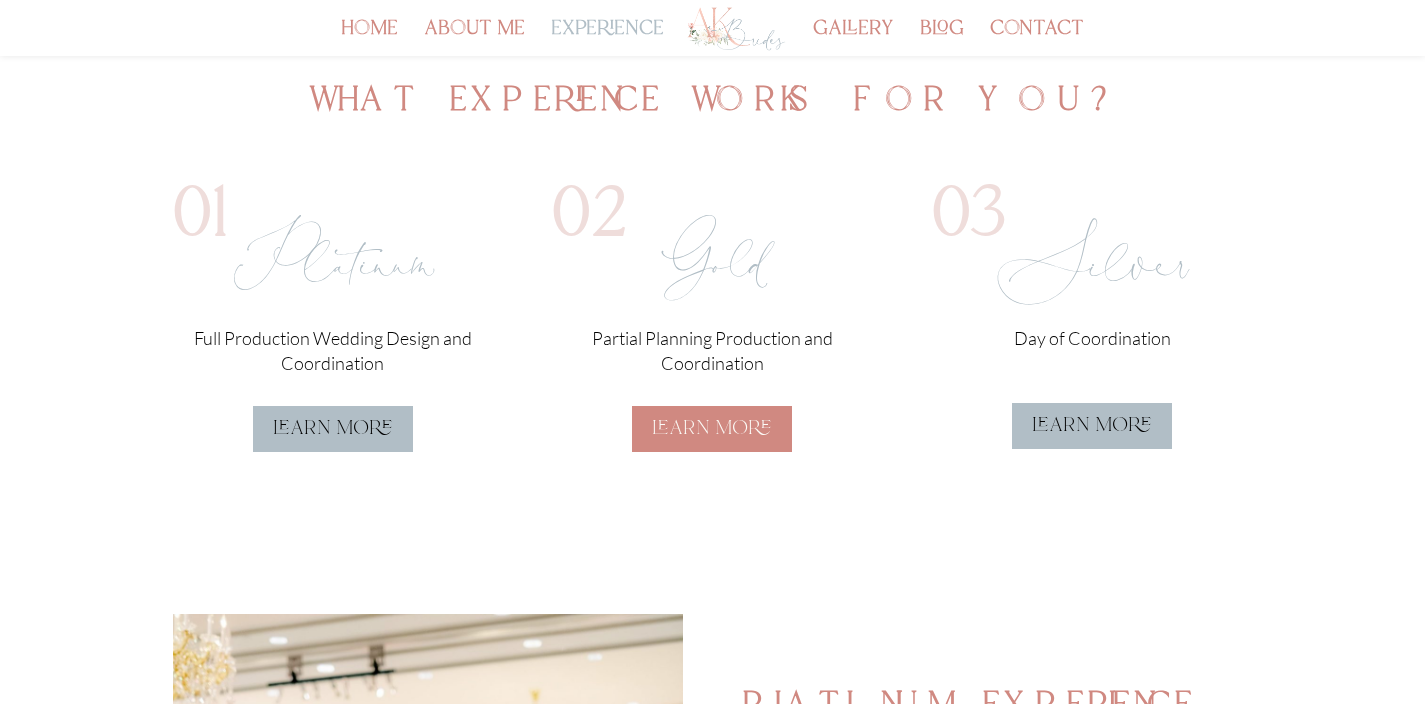 click on "learn more" at bounding box center (712, 429) 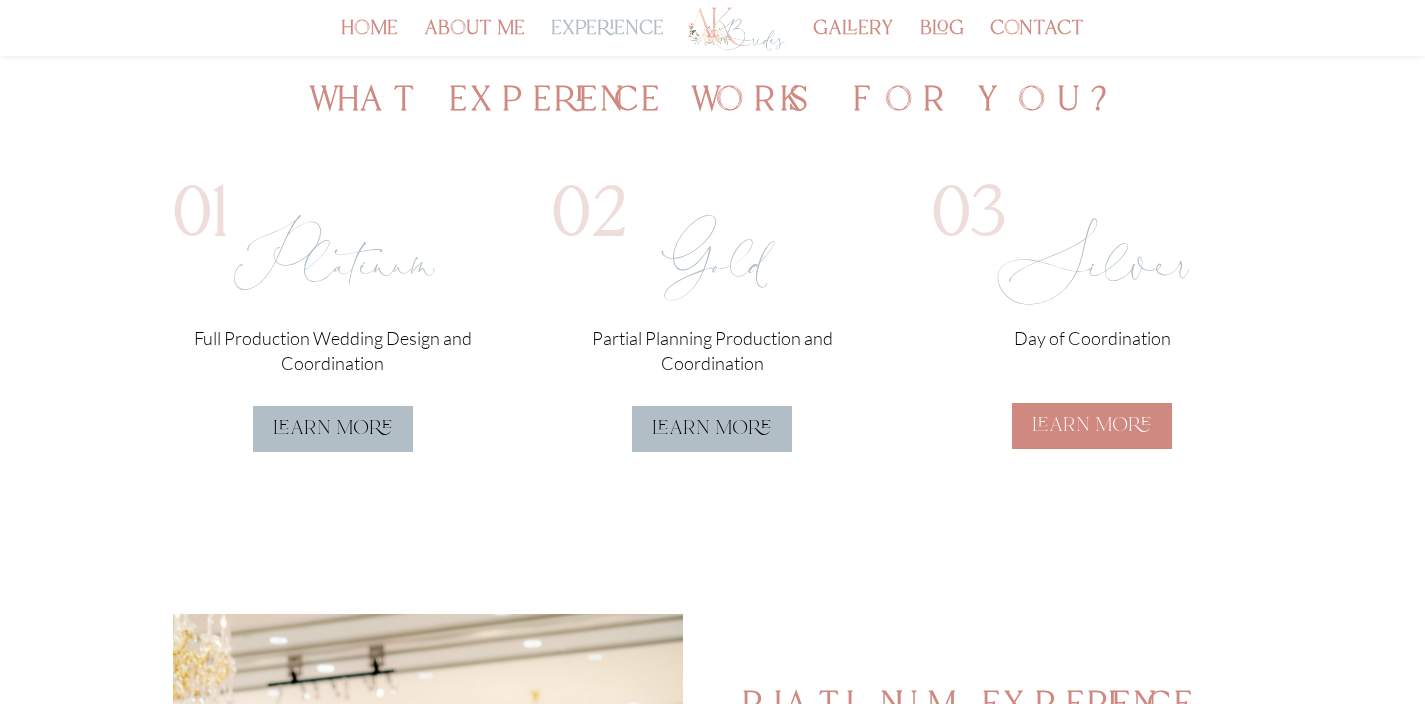 click on "learn more" at bounding box center [1092, 426] 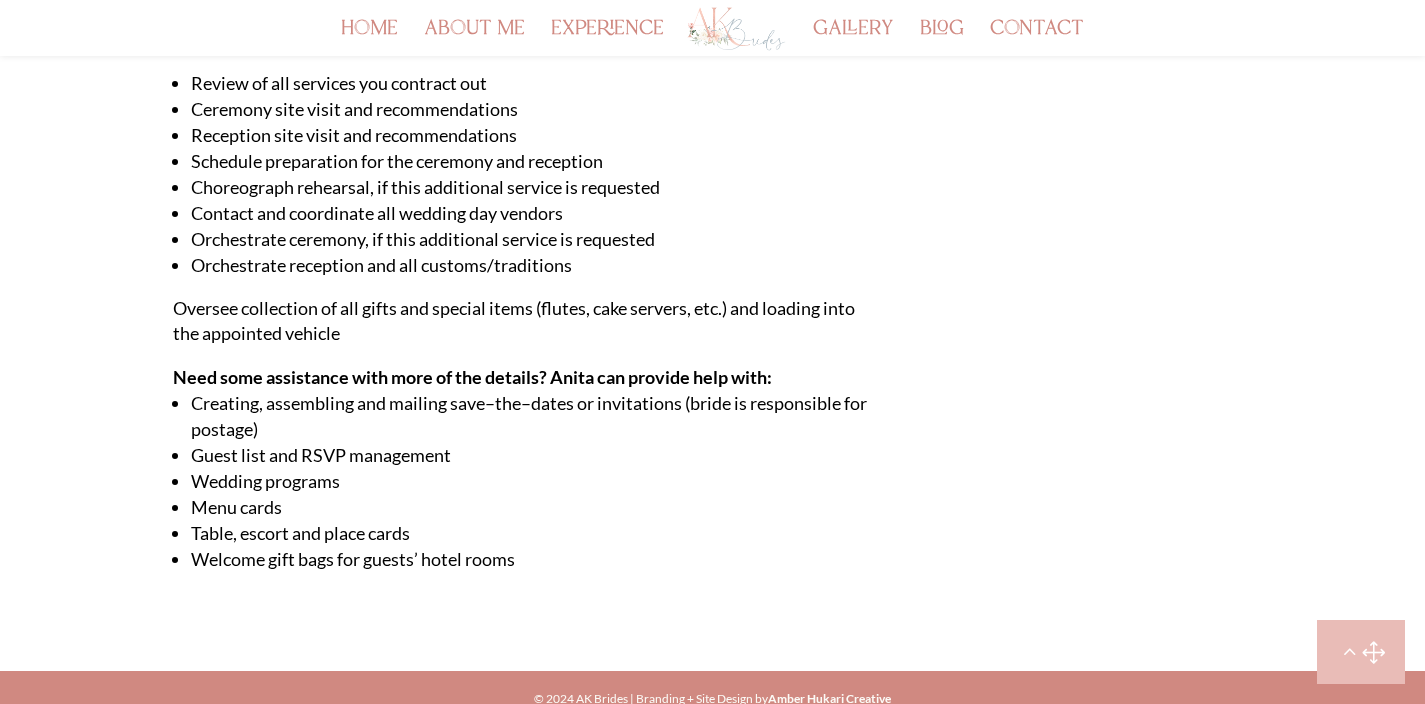 scroll, scrollTop: 1460, scrollLeft: 0, axis: vertical 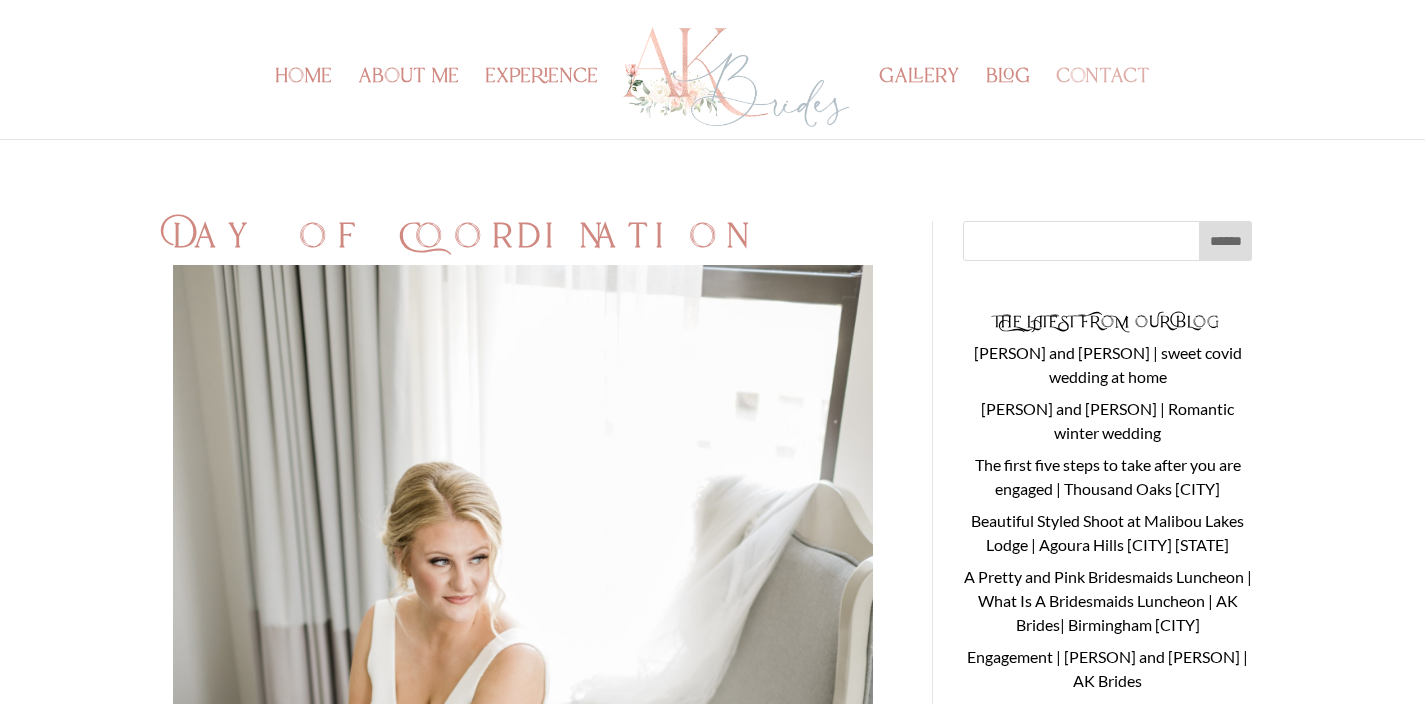 click on "contact" at bounding box center (1103, 104) 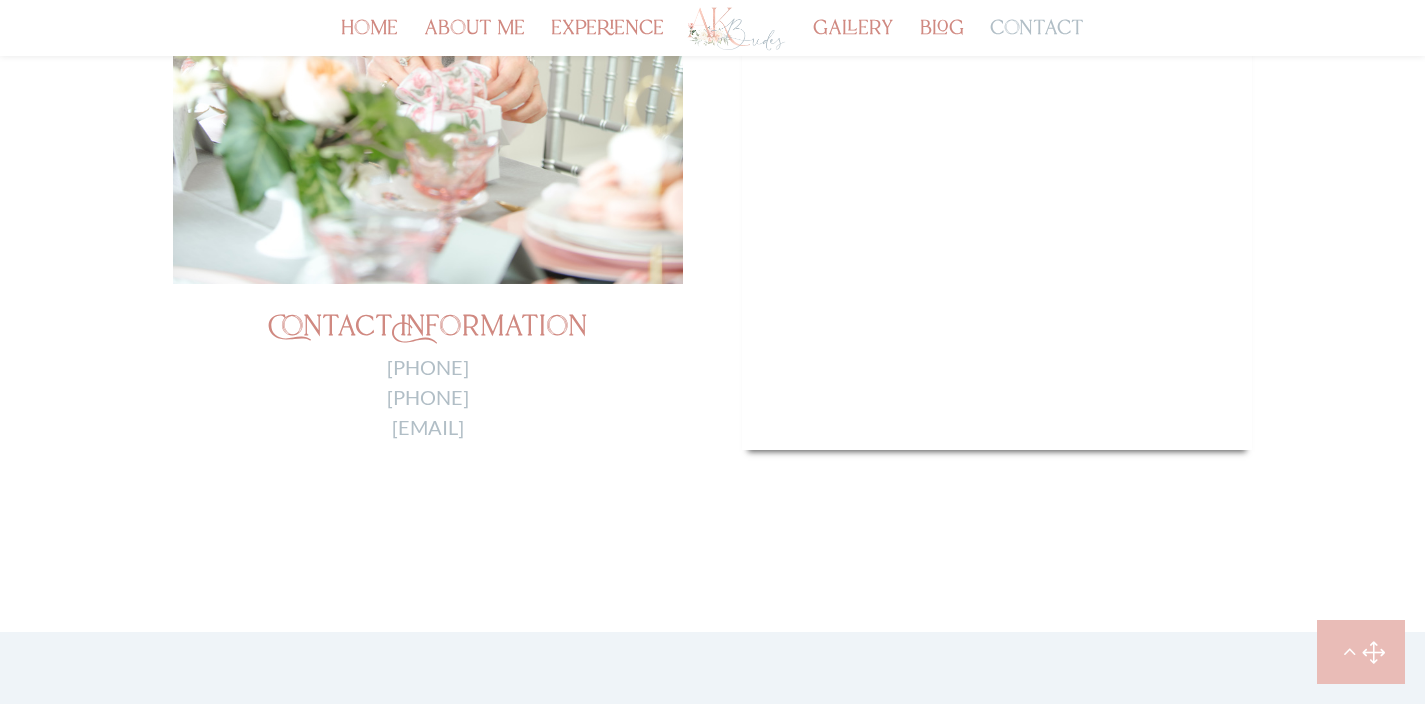 scroll, scrollTop: 853, scrollLeft: 0, axis: vertical 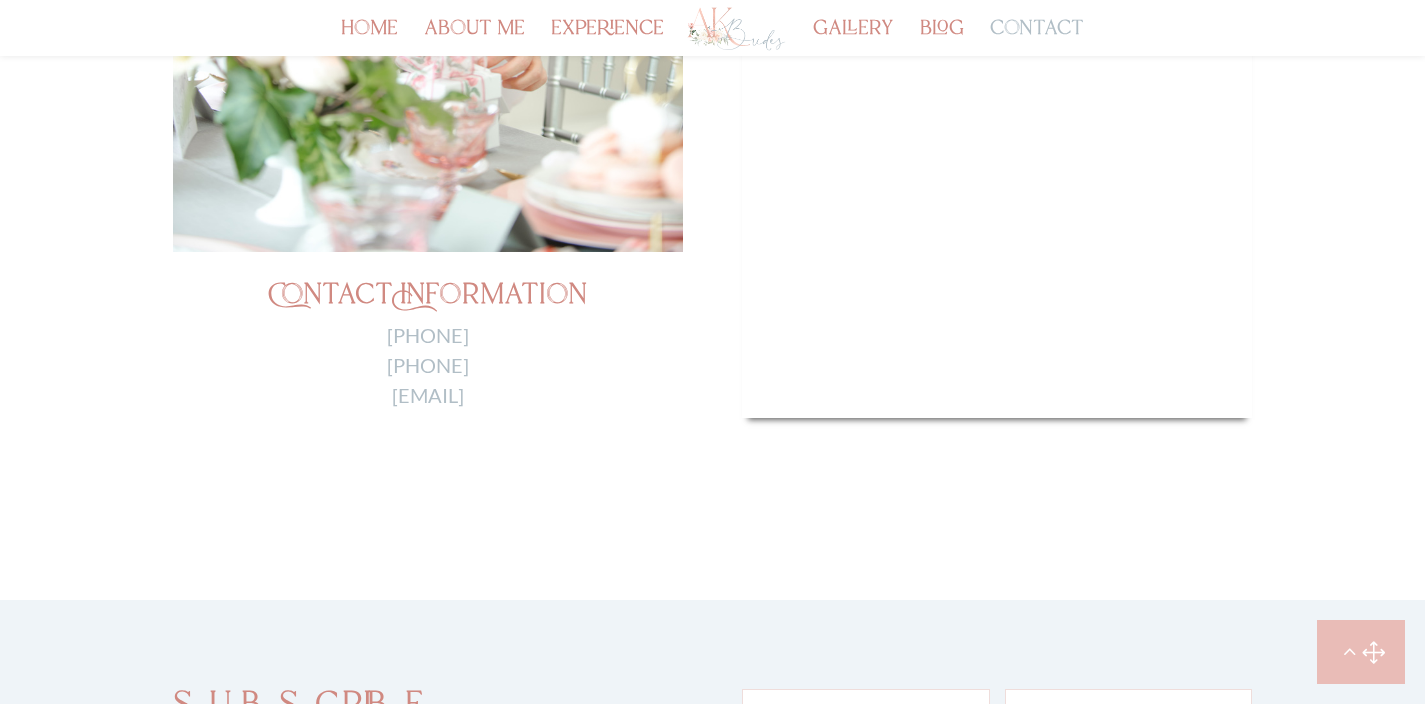 click on "Contact Information
[PHONE]
[PHONE]
[EMAIL]" at bounding box center [712, -44] 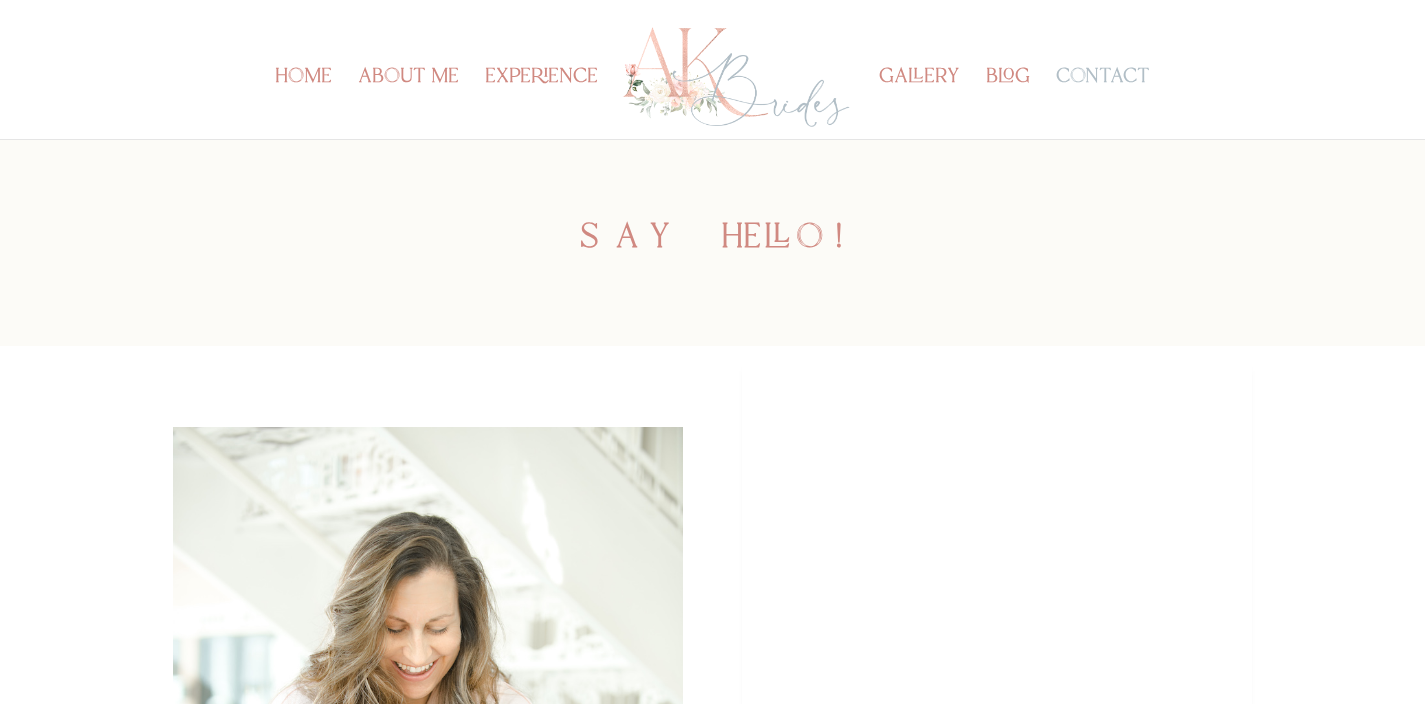 scroll, scrollTop: 0, scrollLeft: 0, axis: both 